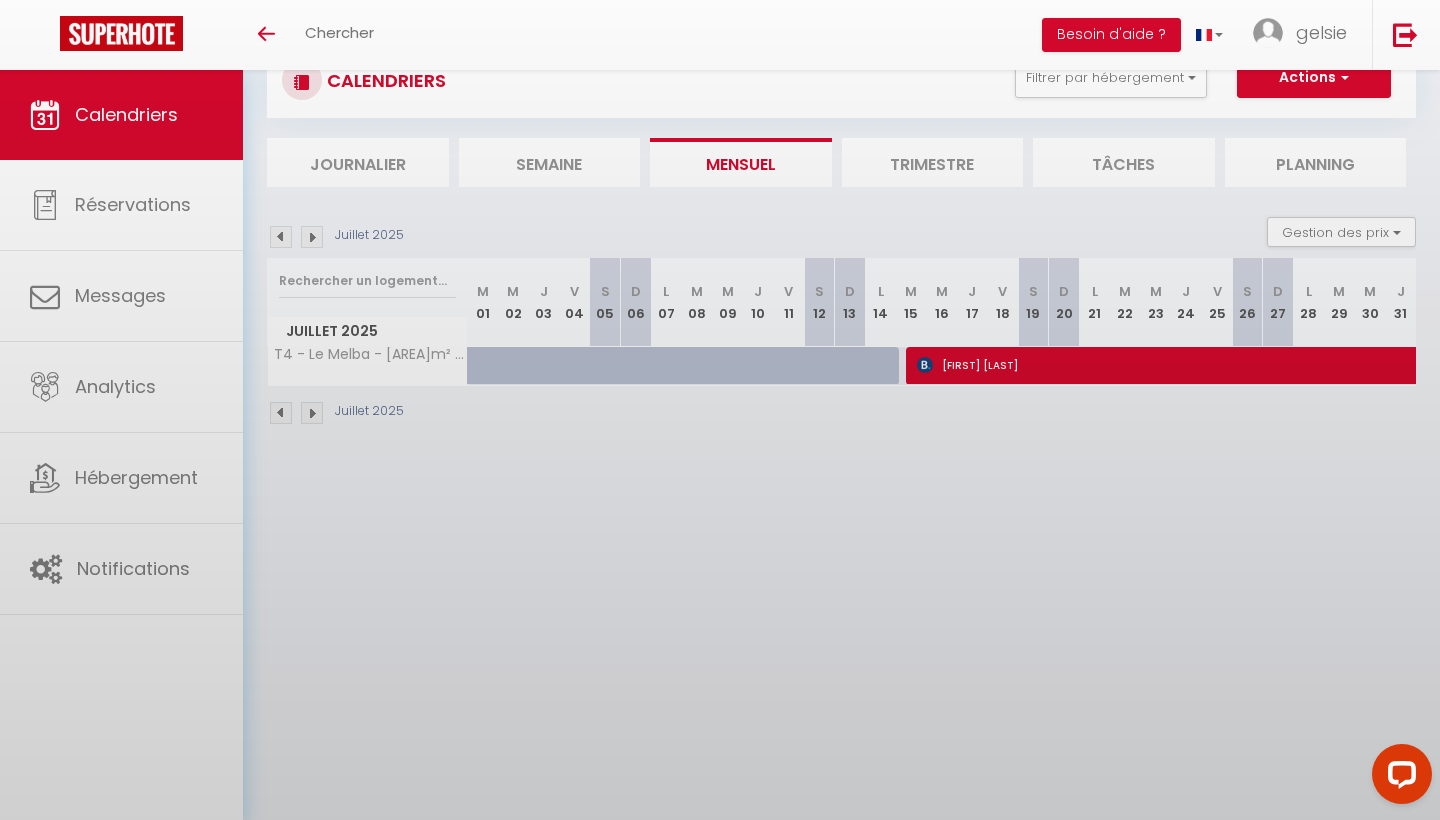scroll, scrollTop: 70, scrollLeft: 0, axis: vertical 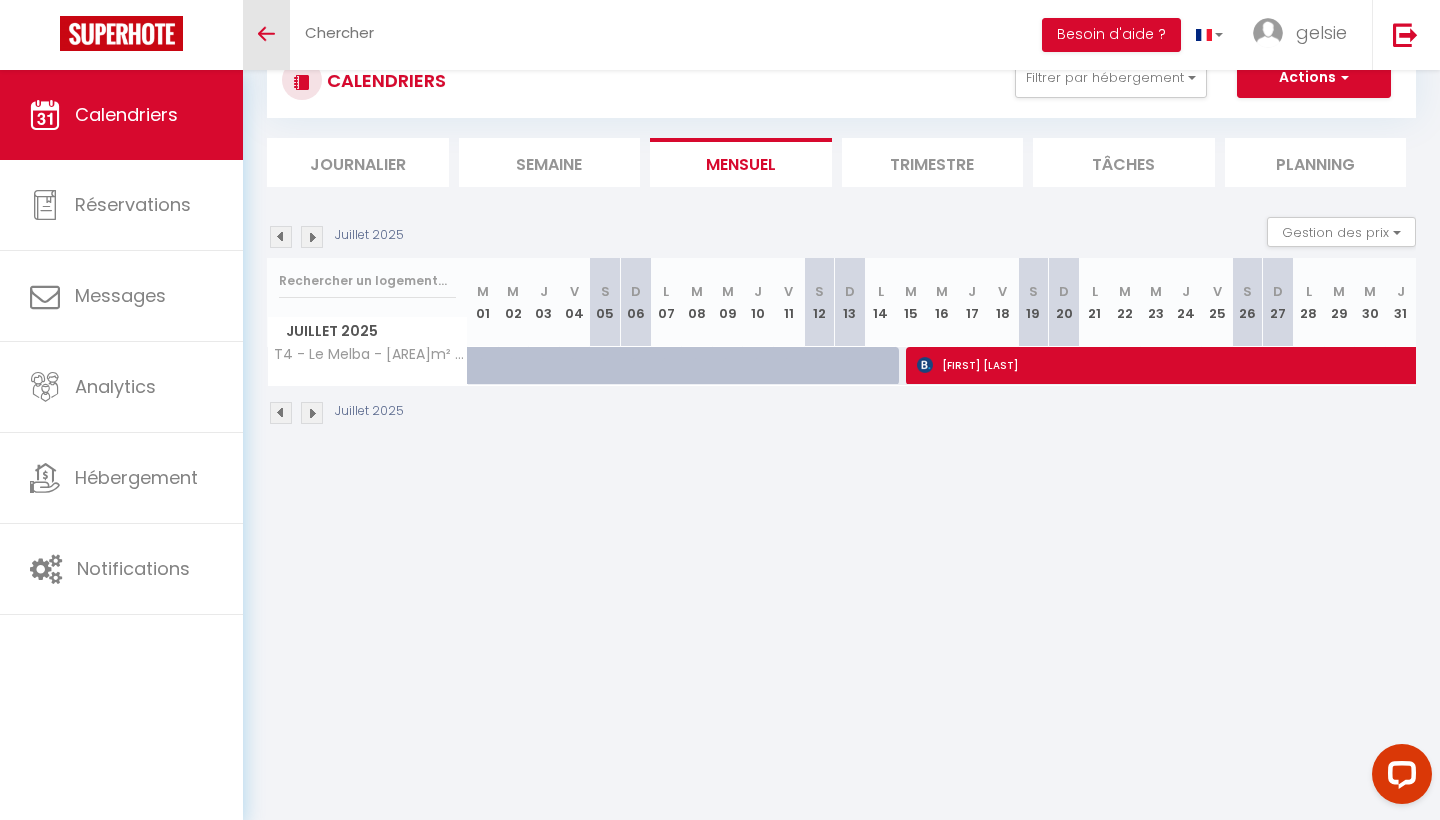 click on "Toggle menubar" at bounding box center (266, 34) 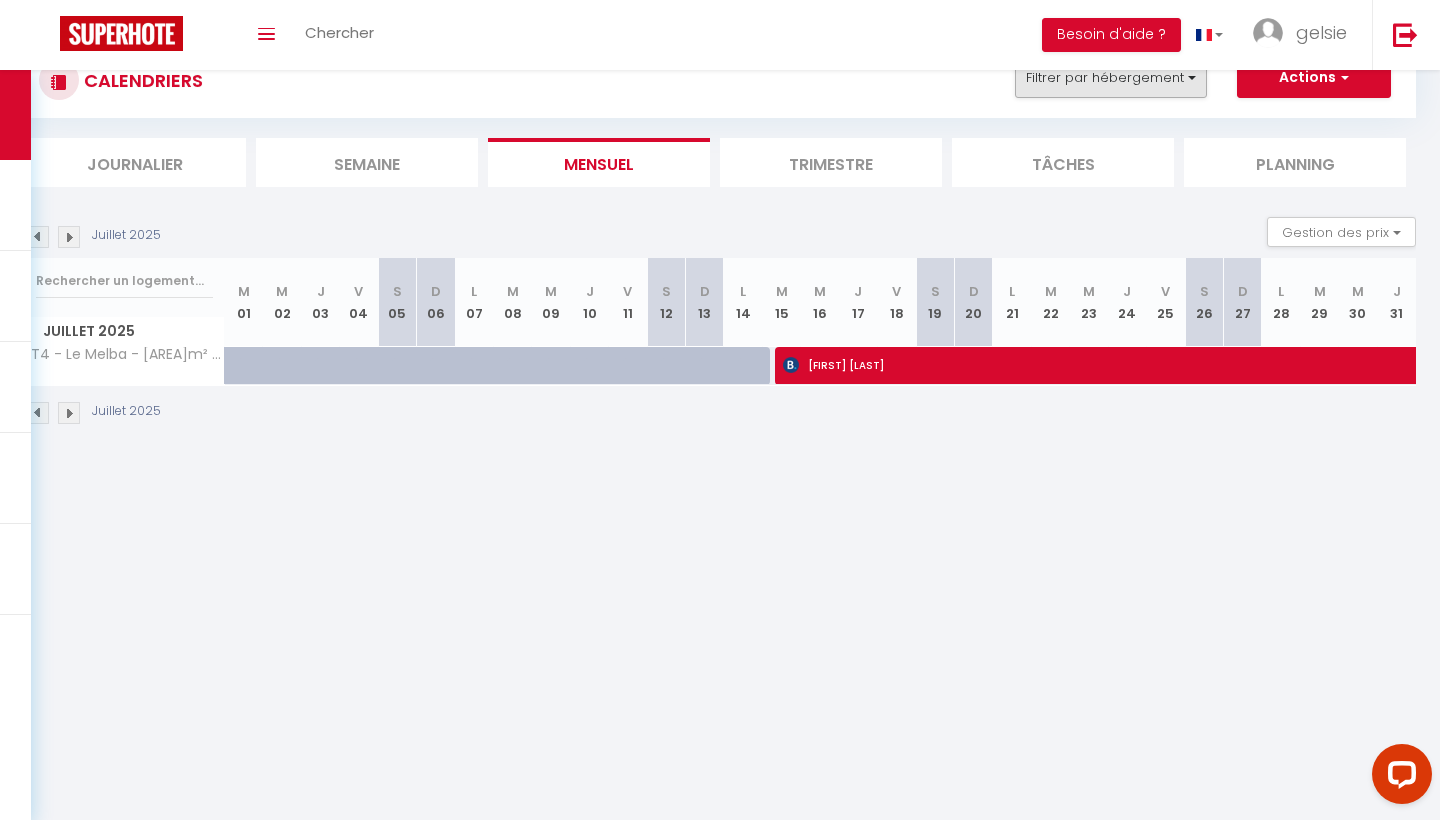 click on "Filtrer par hébergement" at bounding box center (1111, 78) 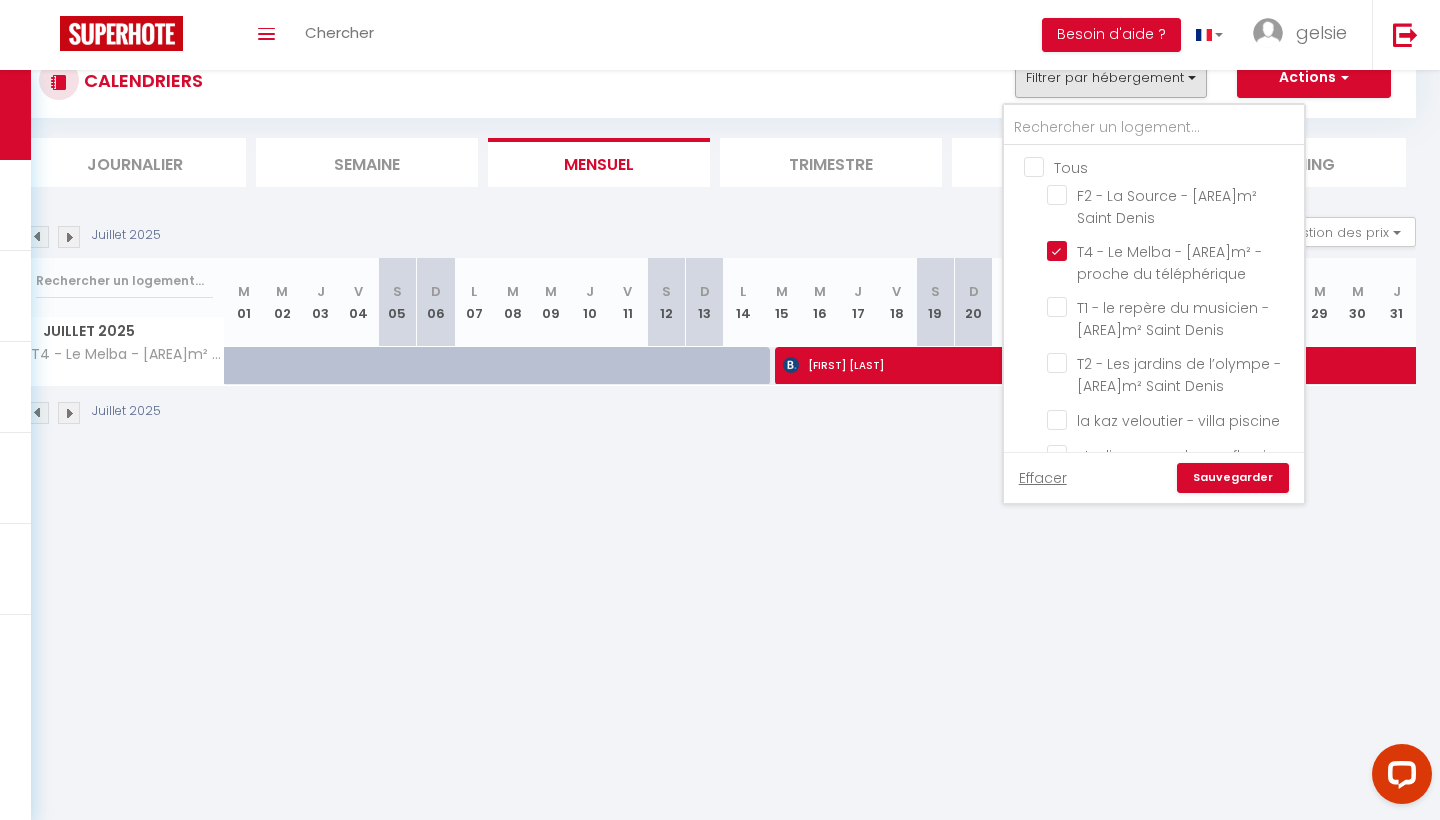 click on "Tous" at bounding box center [1174, 166] 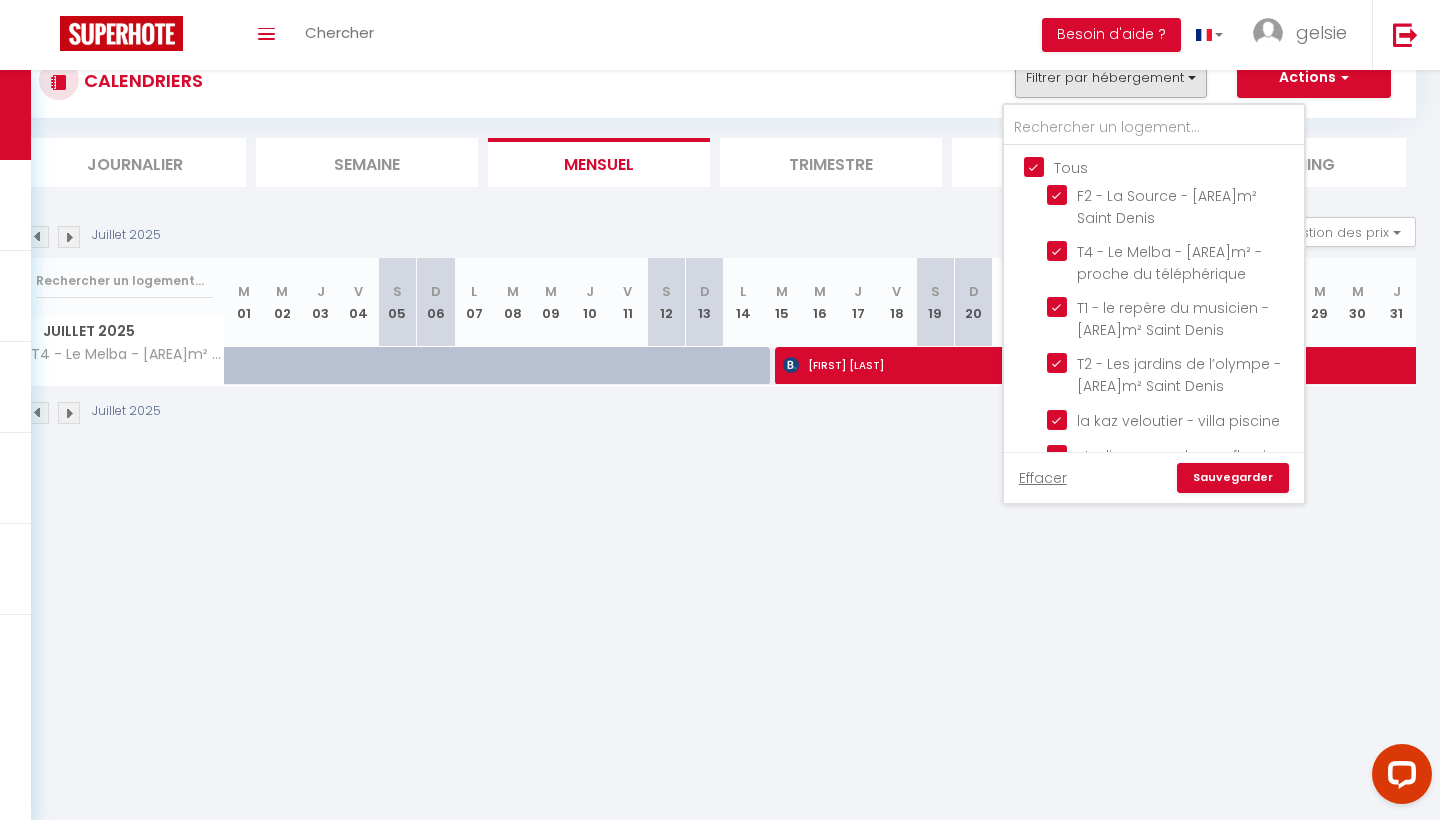 checkbox on "true" 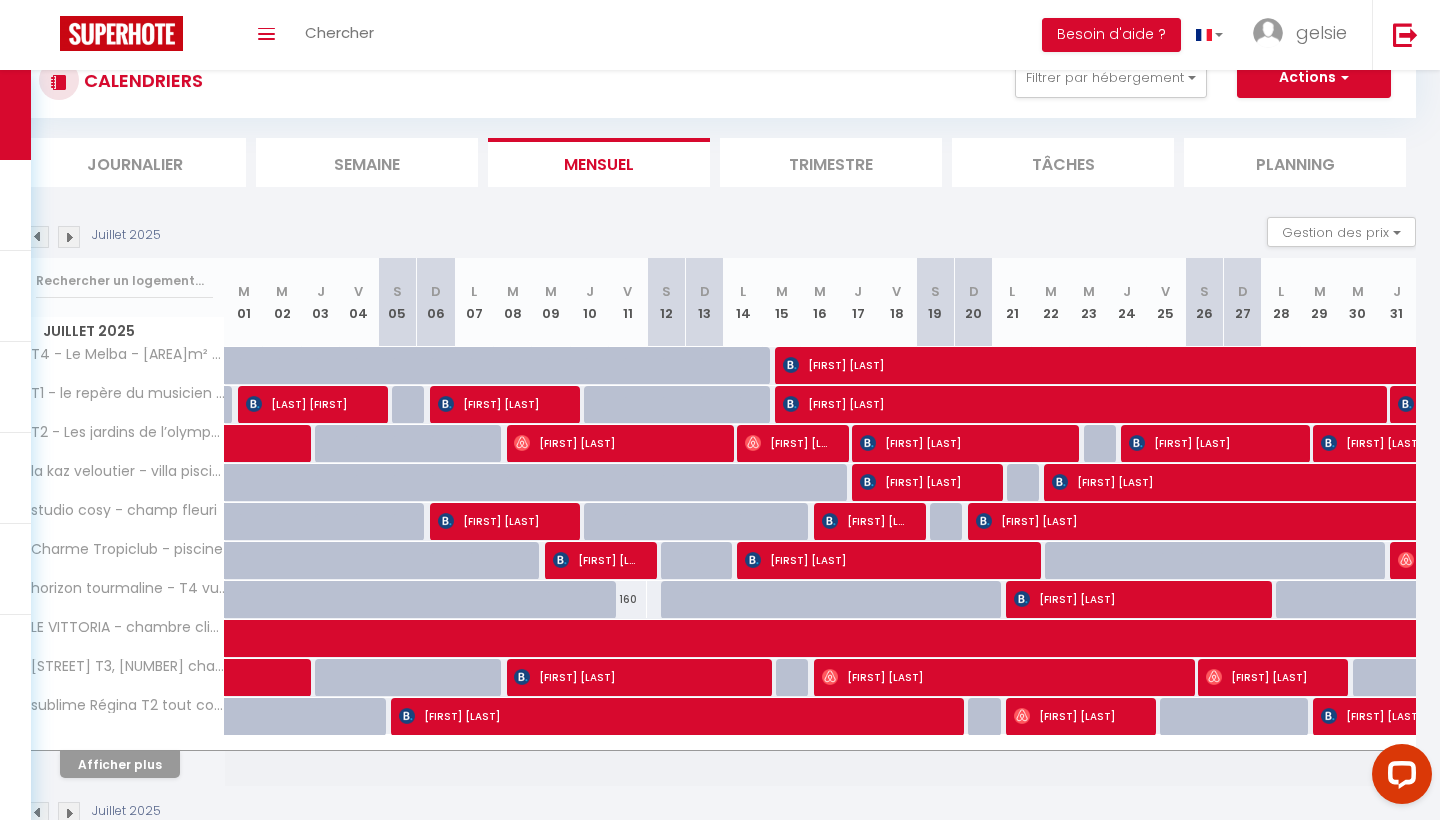 scroll, scrollTop: 98, scrollLeft: 0, axis: vertical 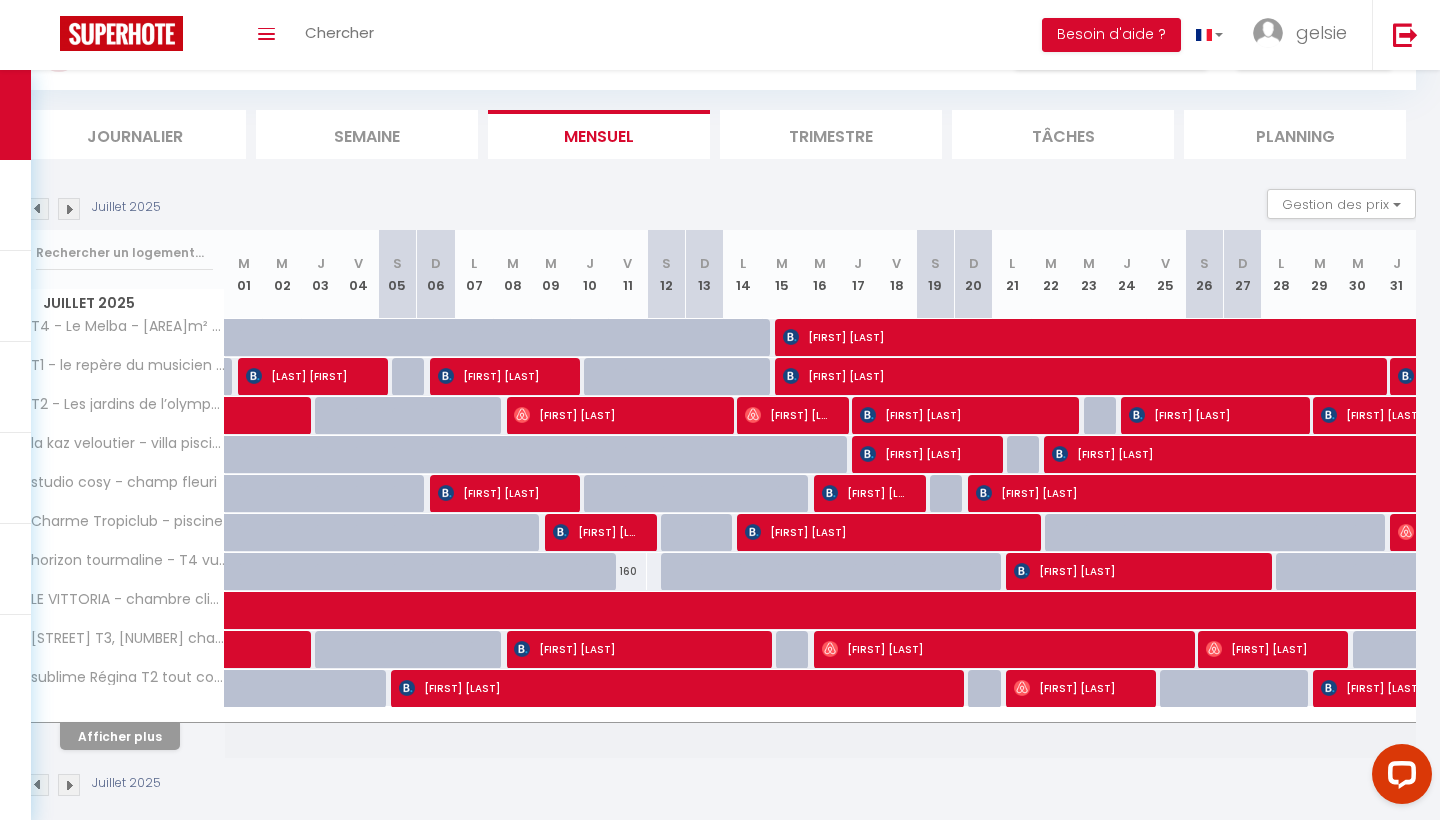 click at bounding box center (69, 209) 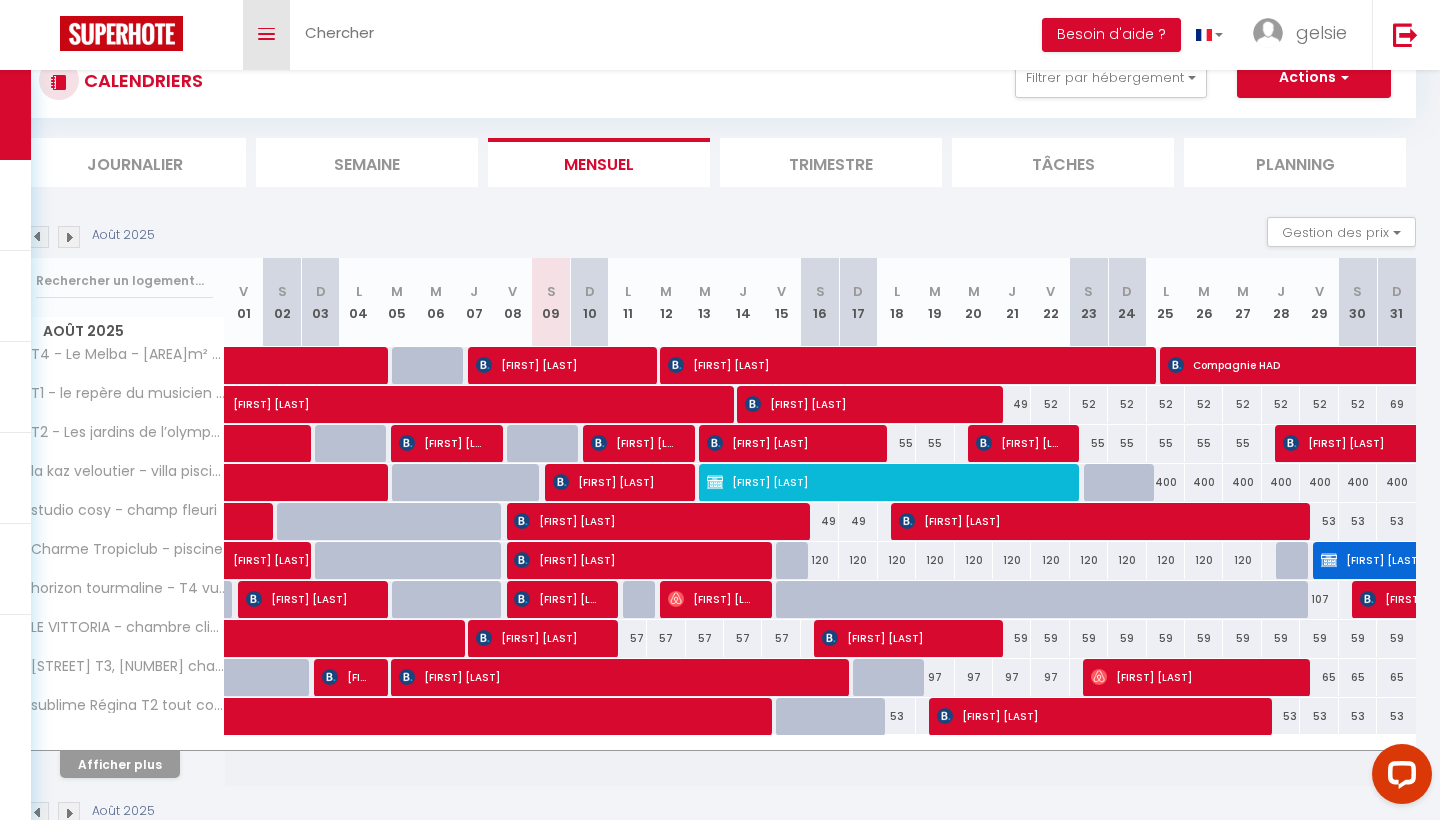 click on "Toggle menubar" at bounding box center (266, 34) 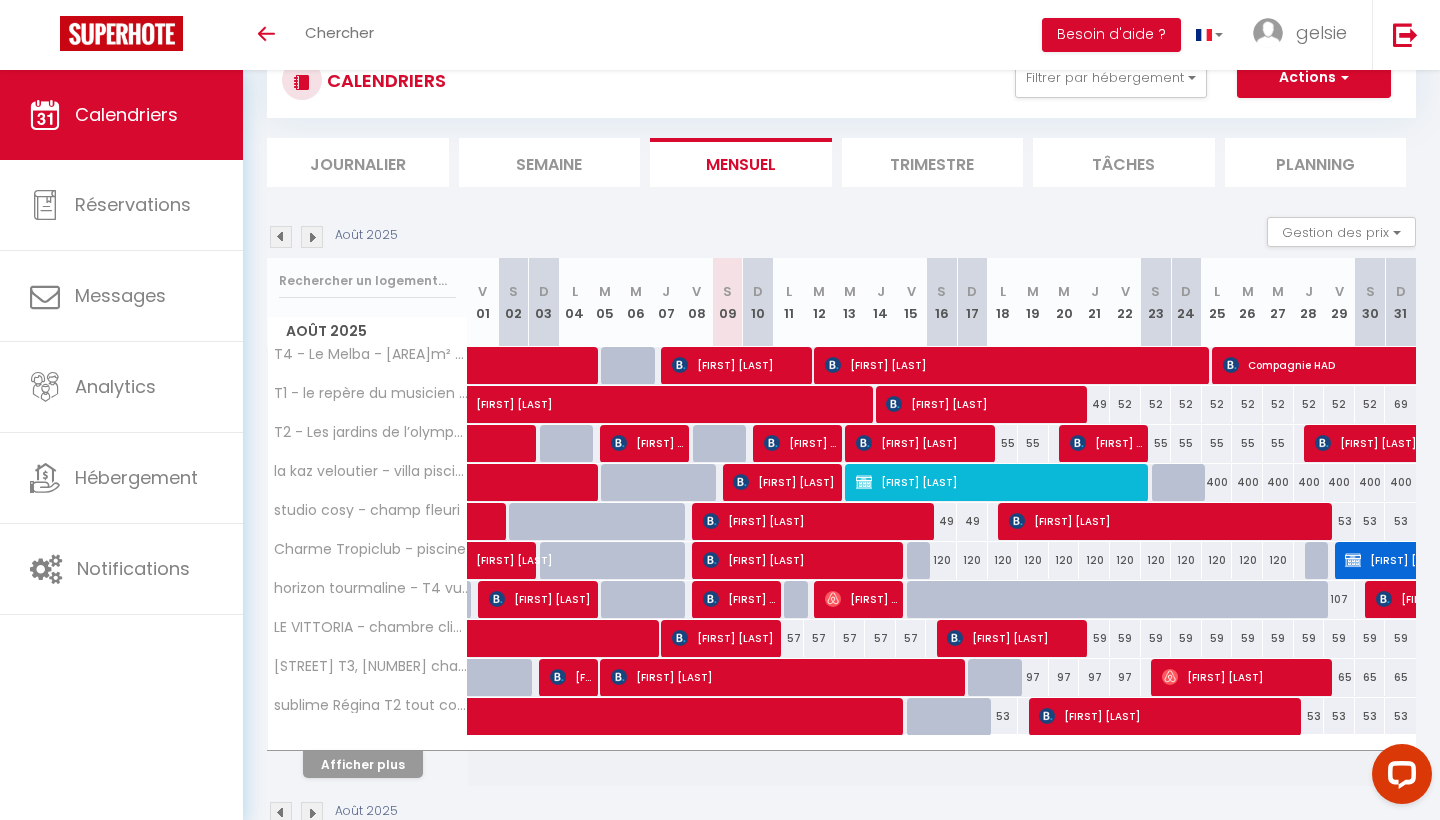click on "Afficher plus" at bounding box center (363, 764) 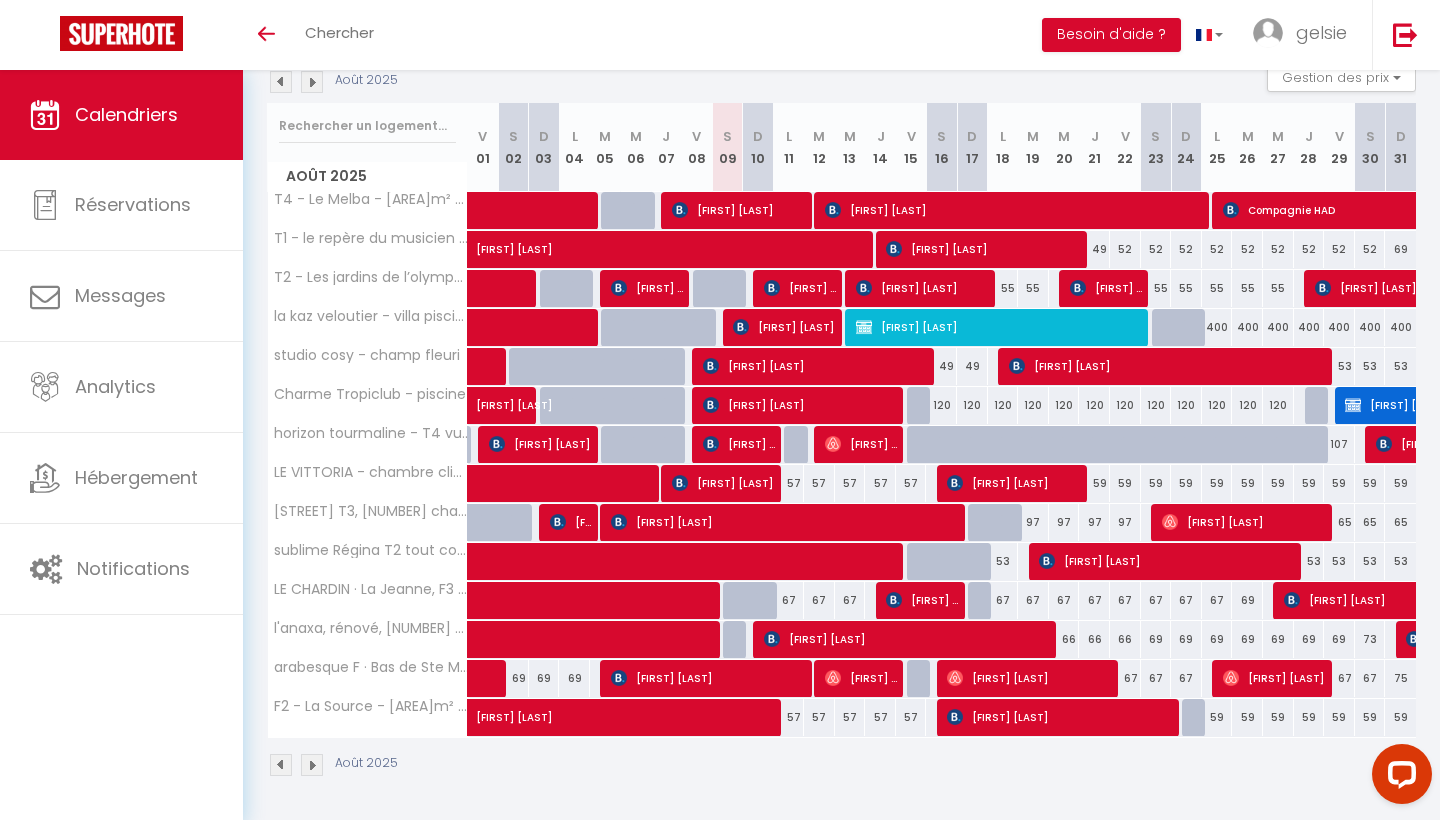 scroll, scrollTop: 224, scrollLeft: 0, axis: vertical 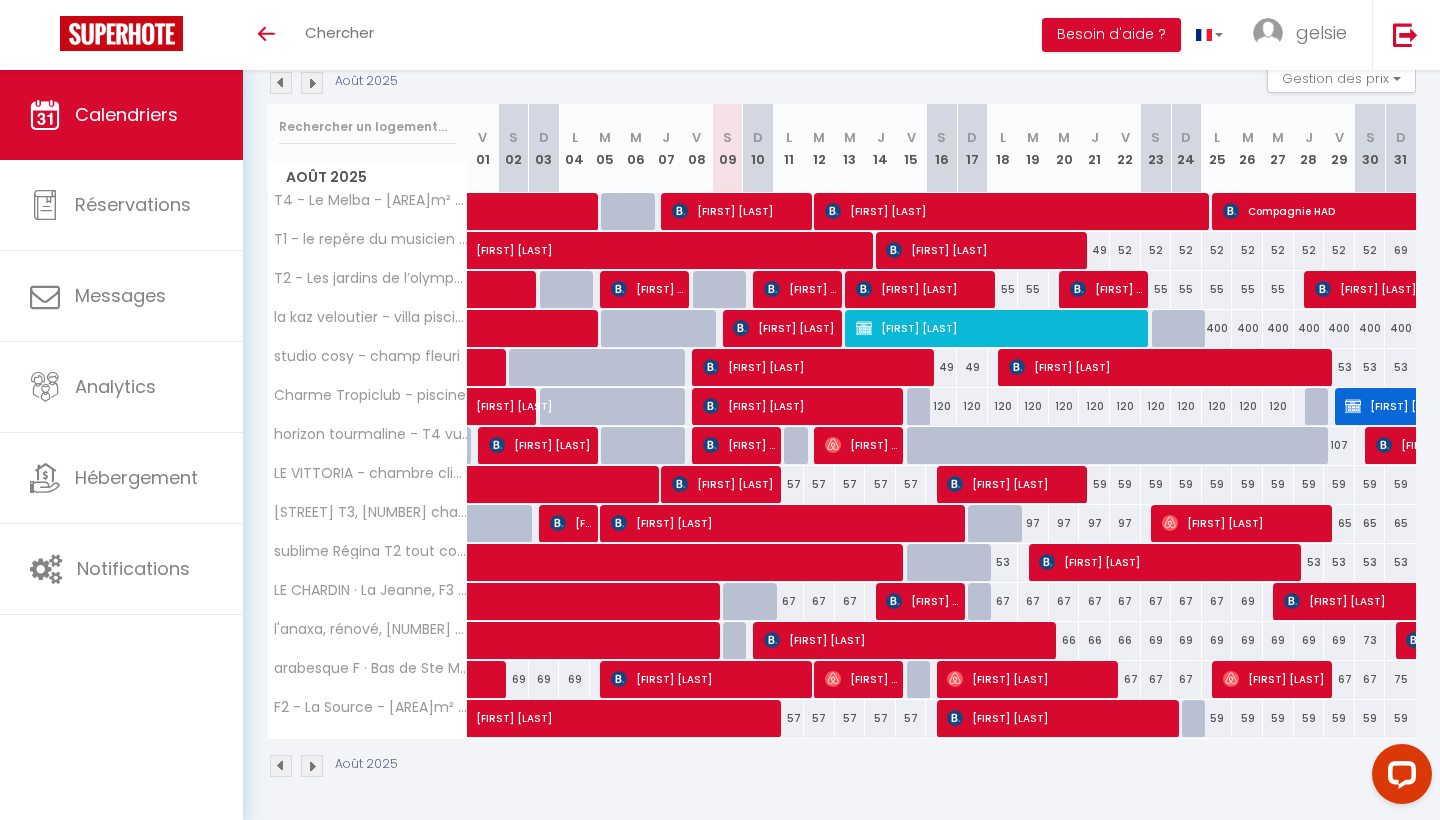 click on "[FIRST] [LAST]" at bounding box center (1029, 679) 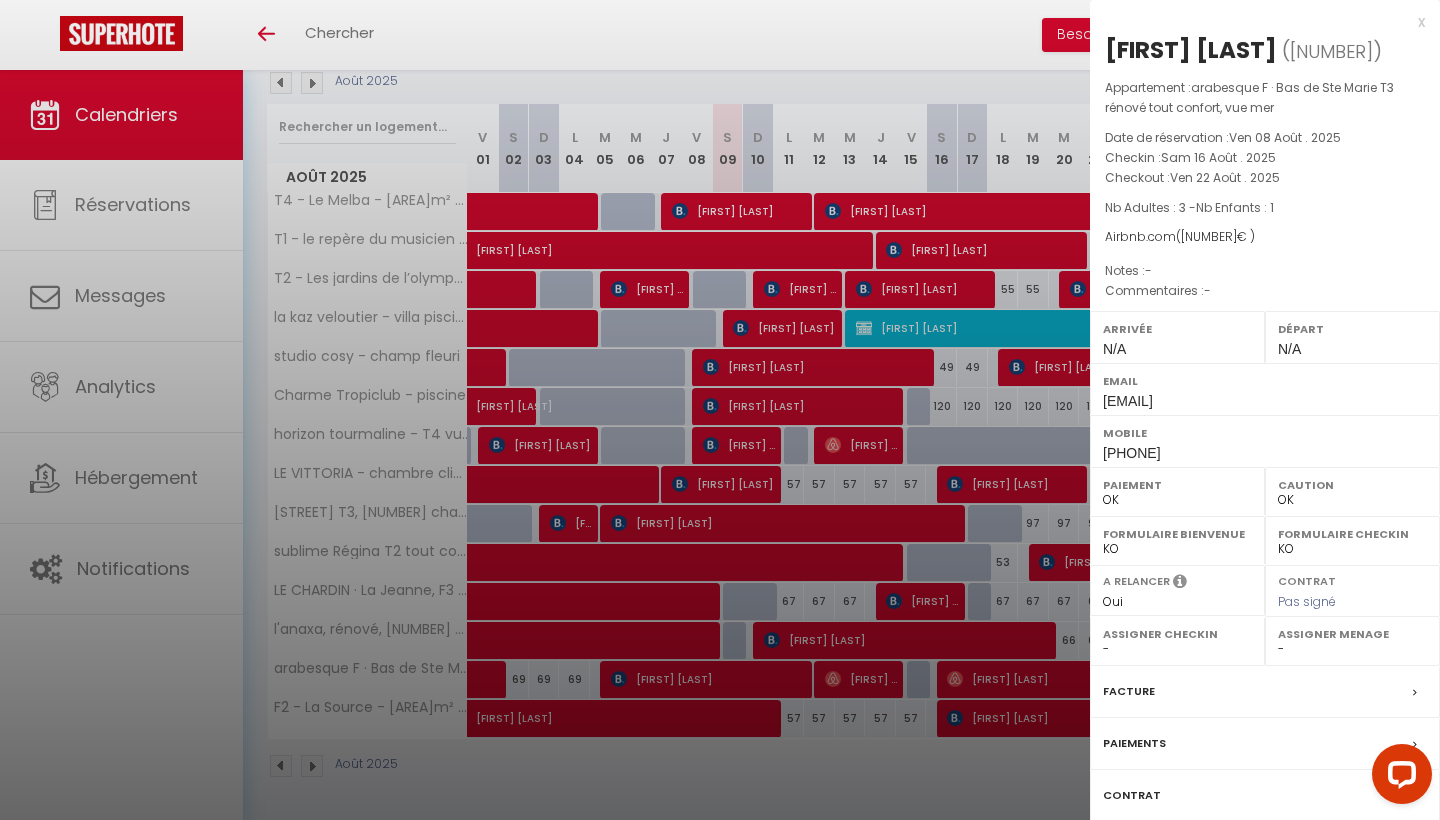 click at bounding box center (720, 410) 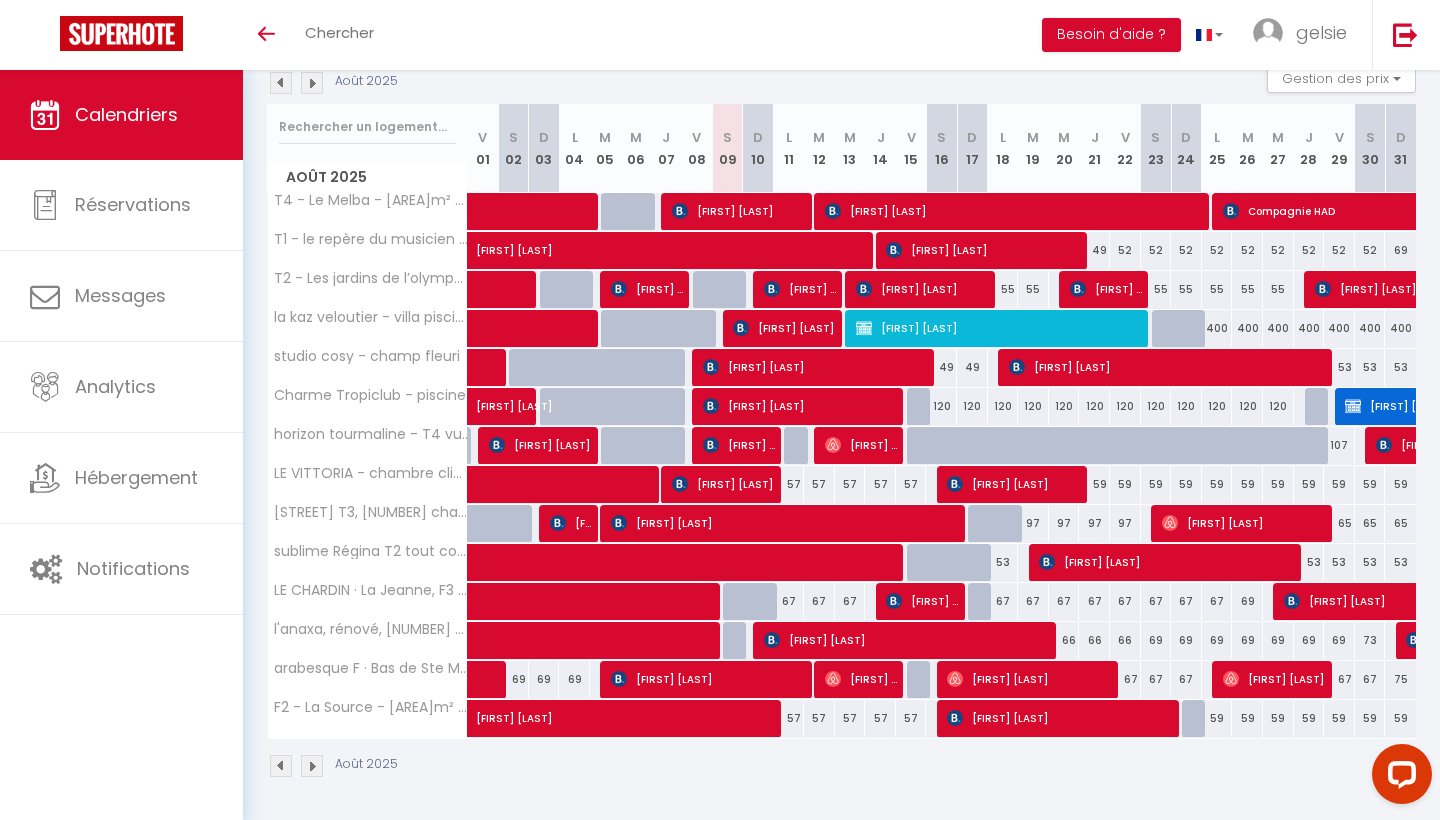 click on "[FIRST] [LAST]" at bounding box center (1274, 679) 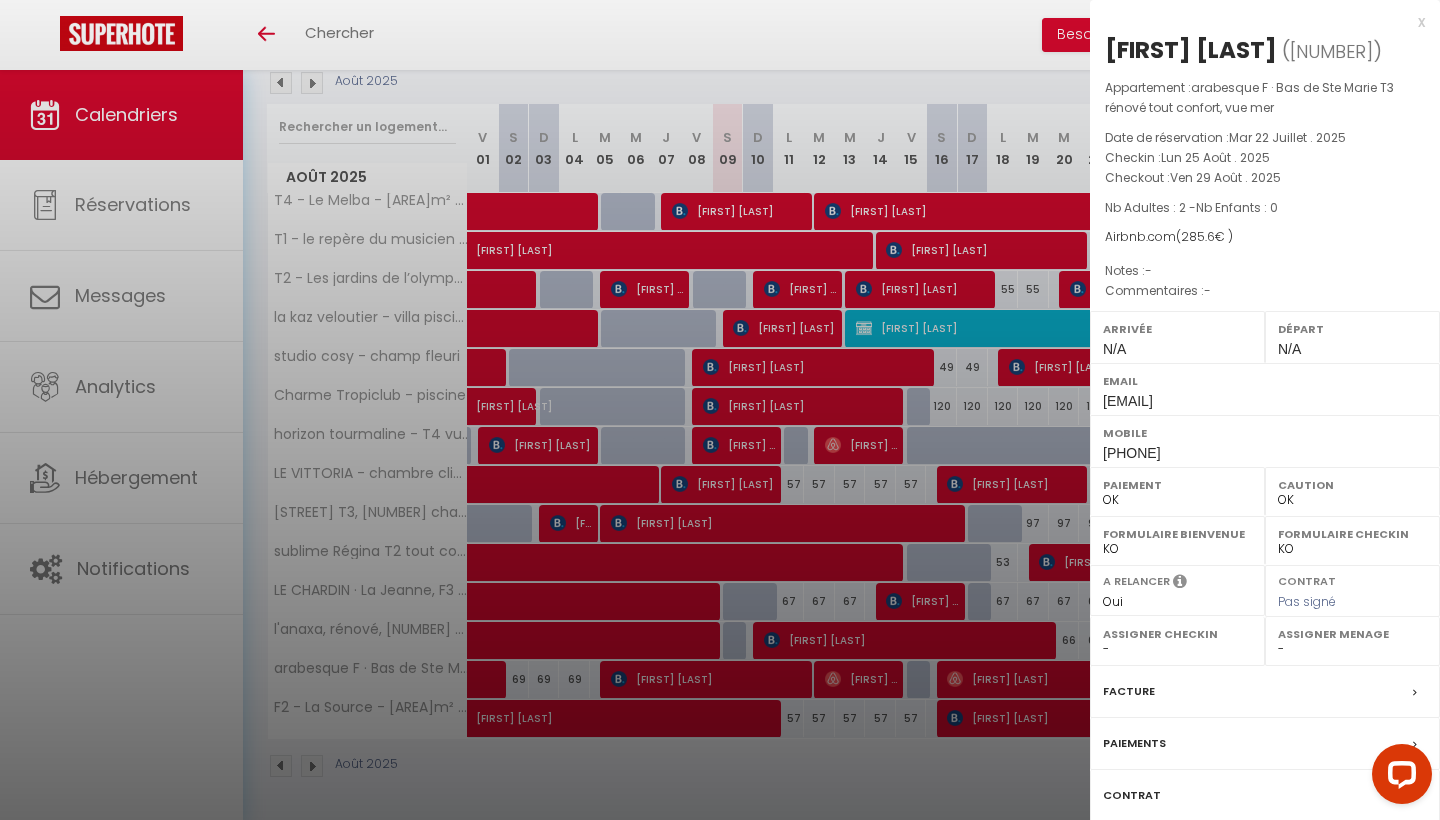click at bounding box center (720, 410) 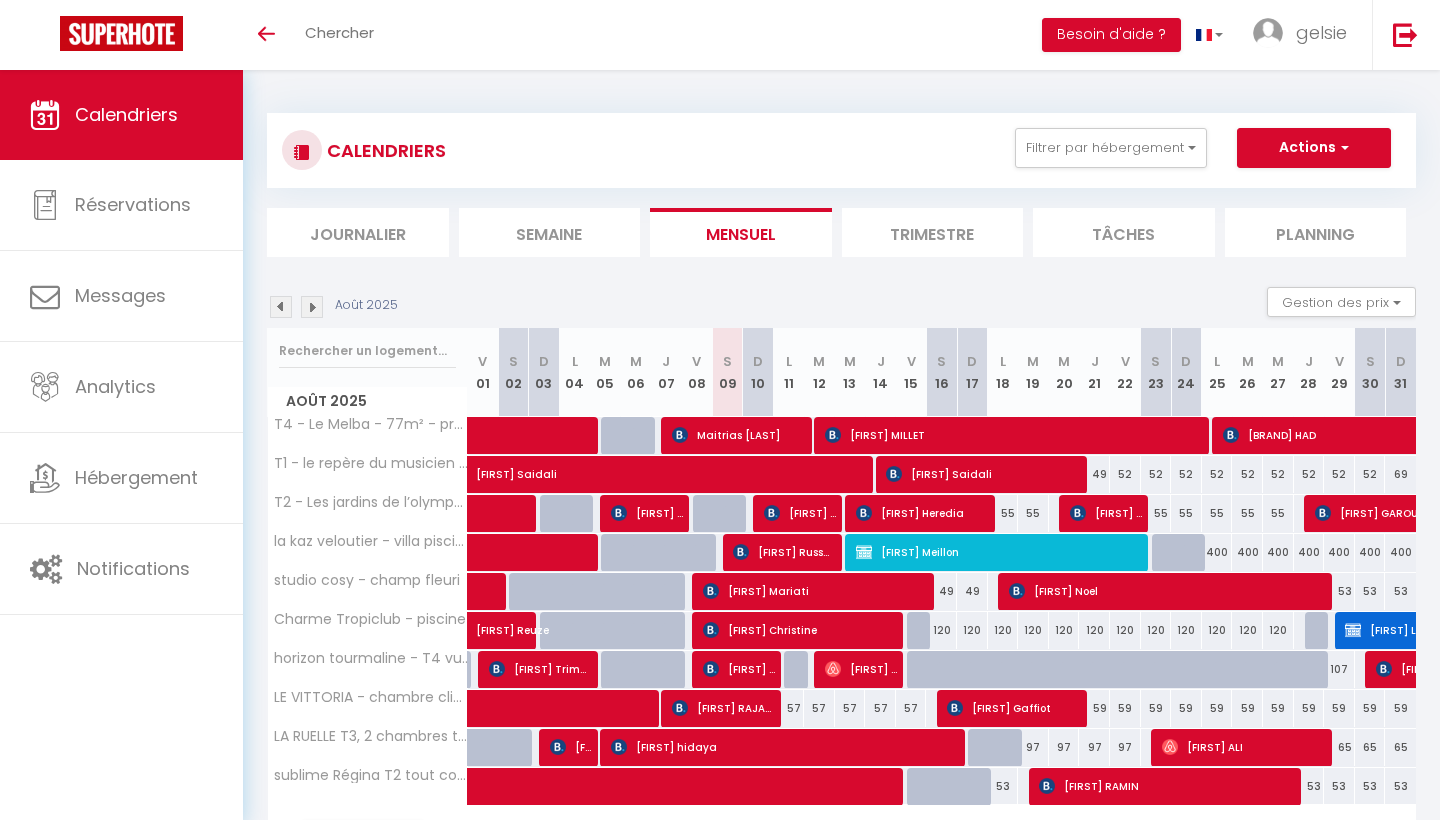 select 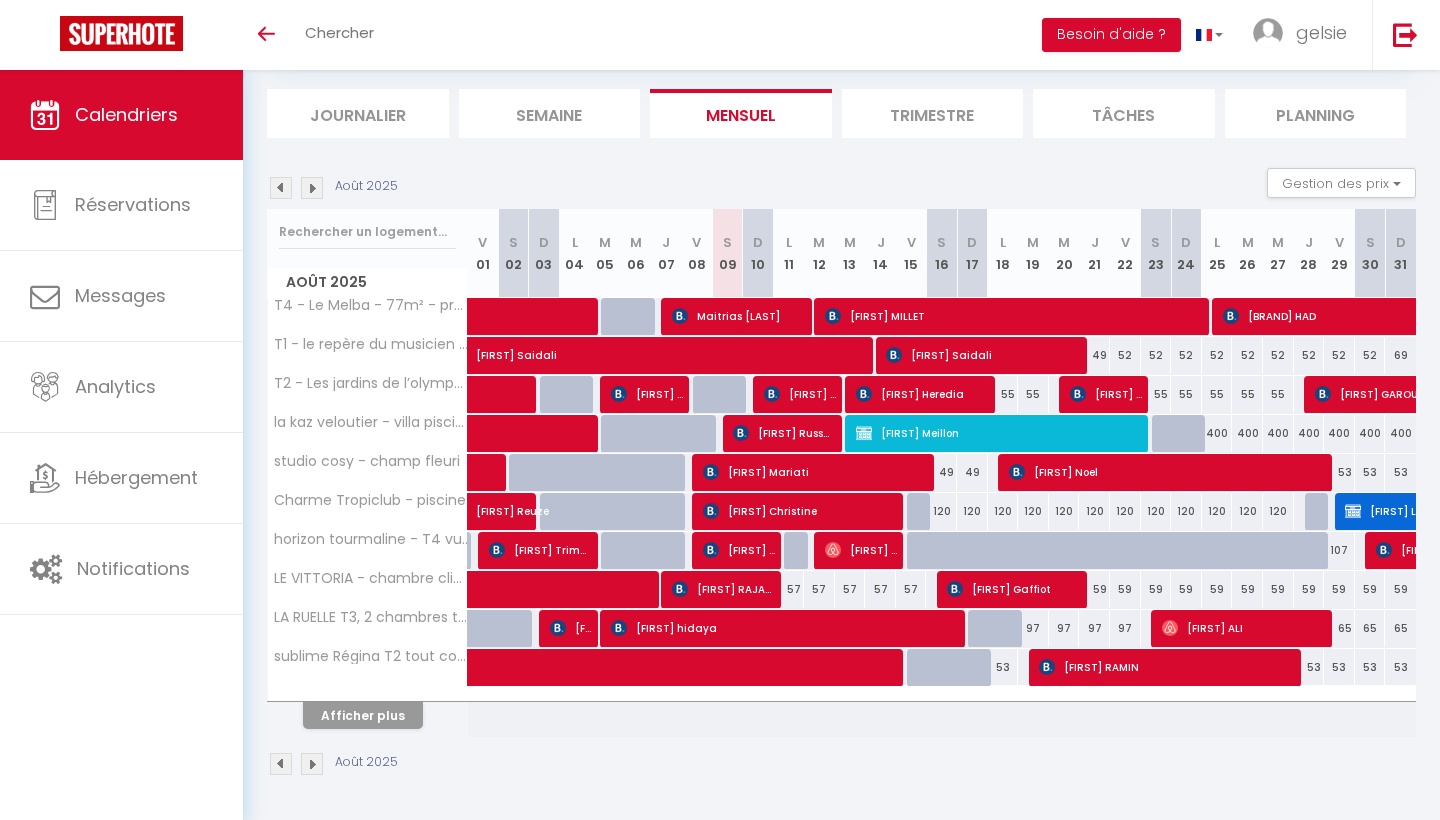 select 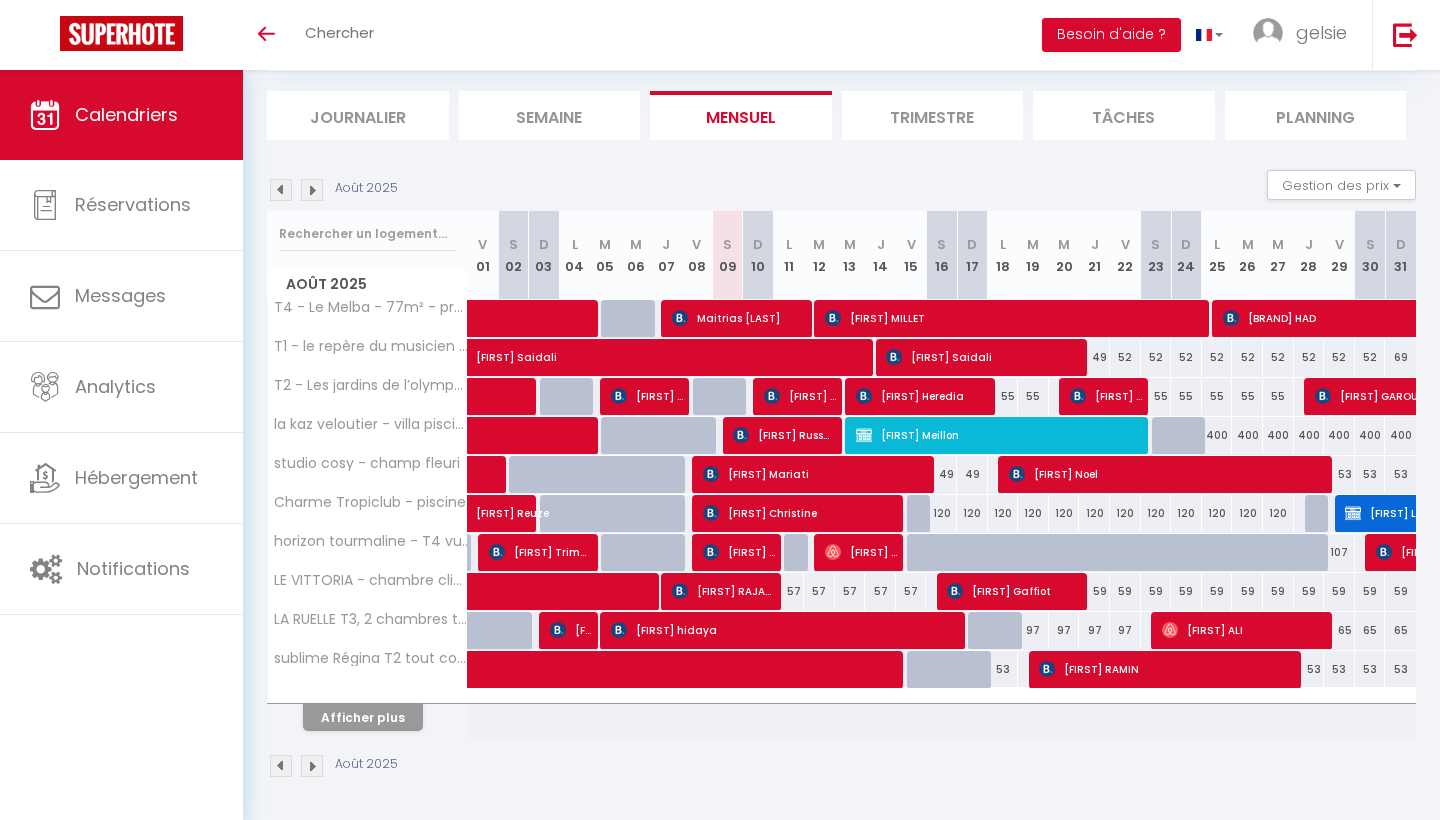 click on "Afficher plus" at bounding box center [363, 717] 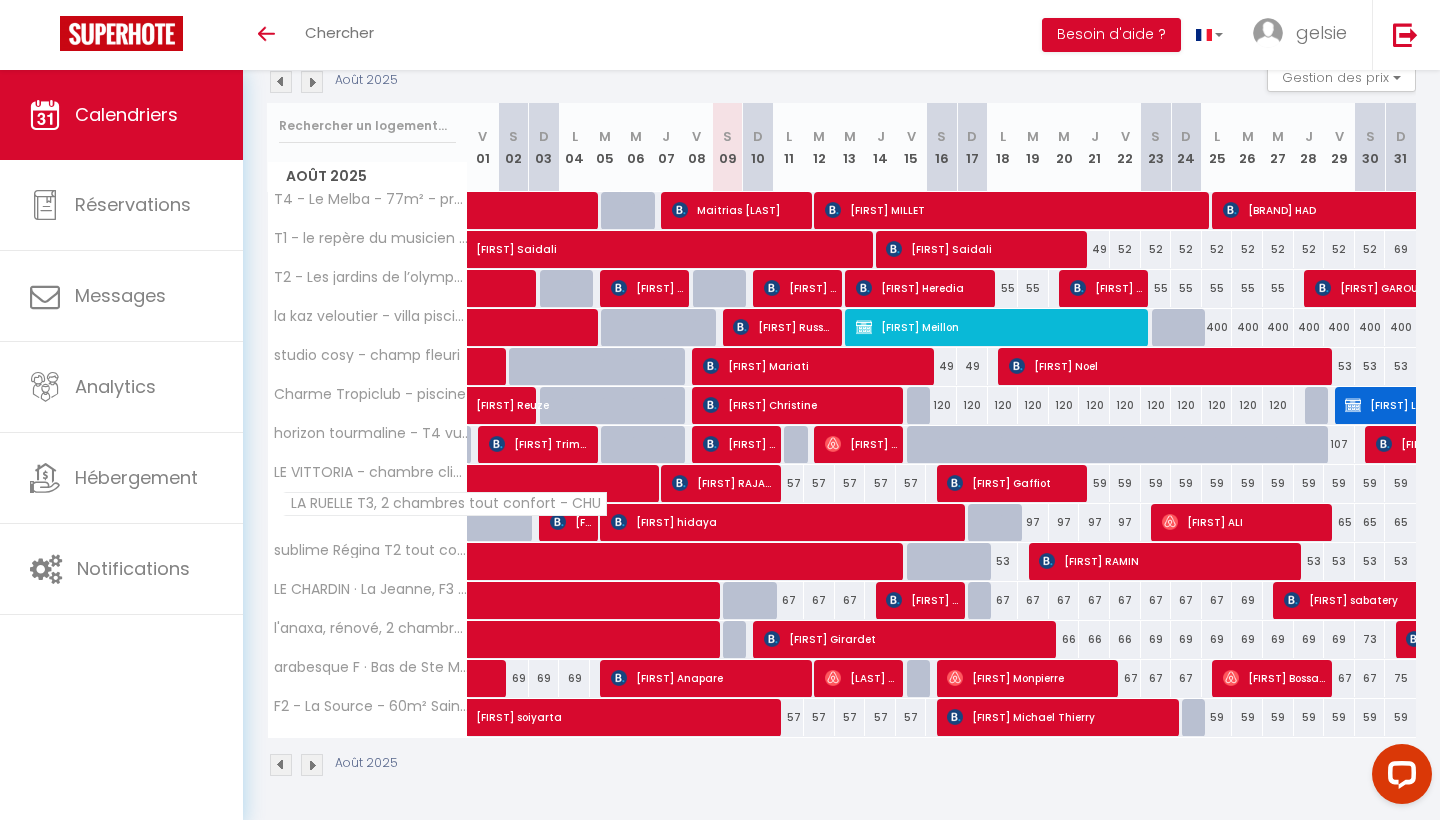 scroll, scrollTop: 224, scrollLeft: 0, axis: vertical 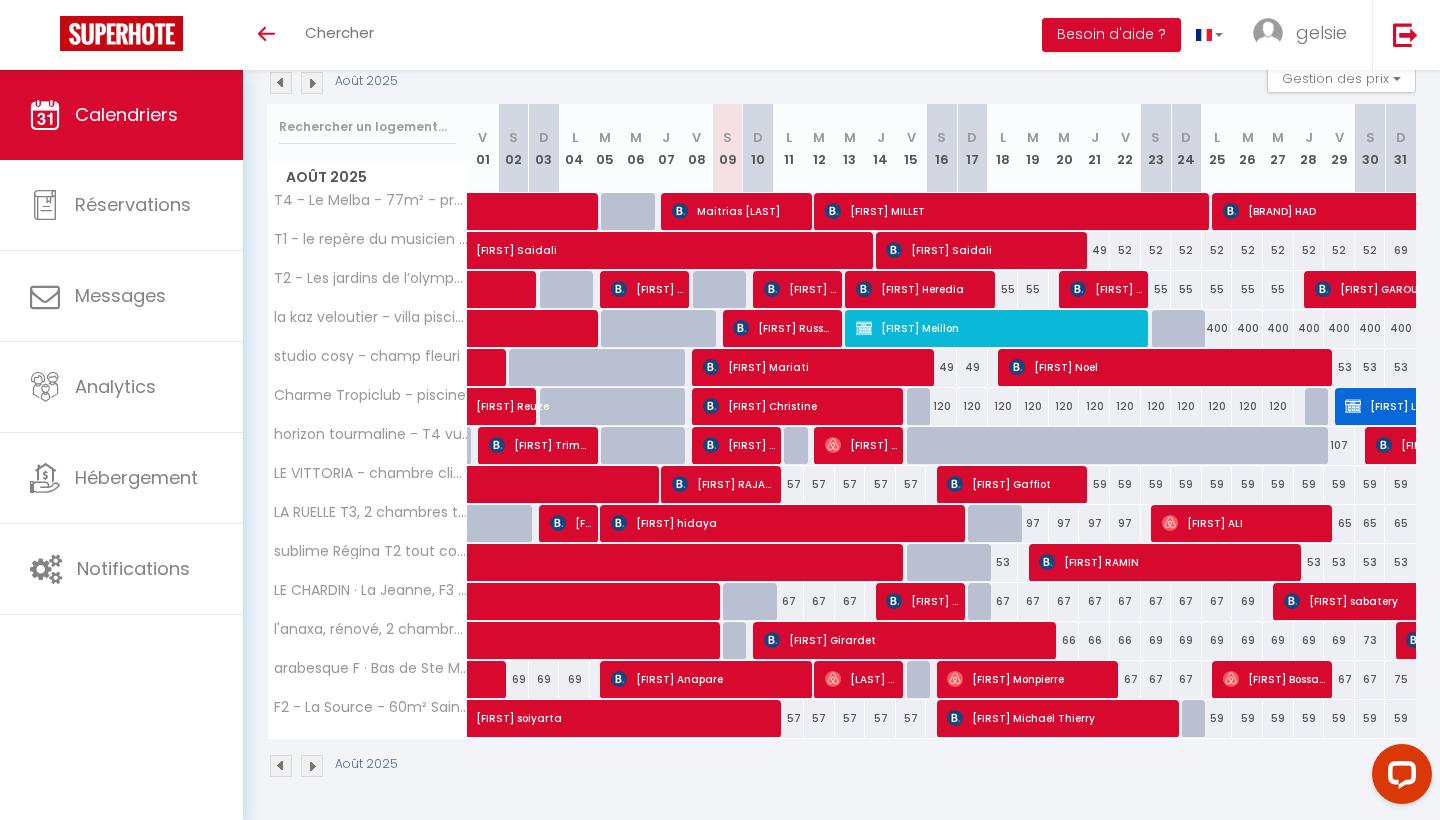 click on "[FIRST] [LAST]" at bounding box center (1029, 679) 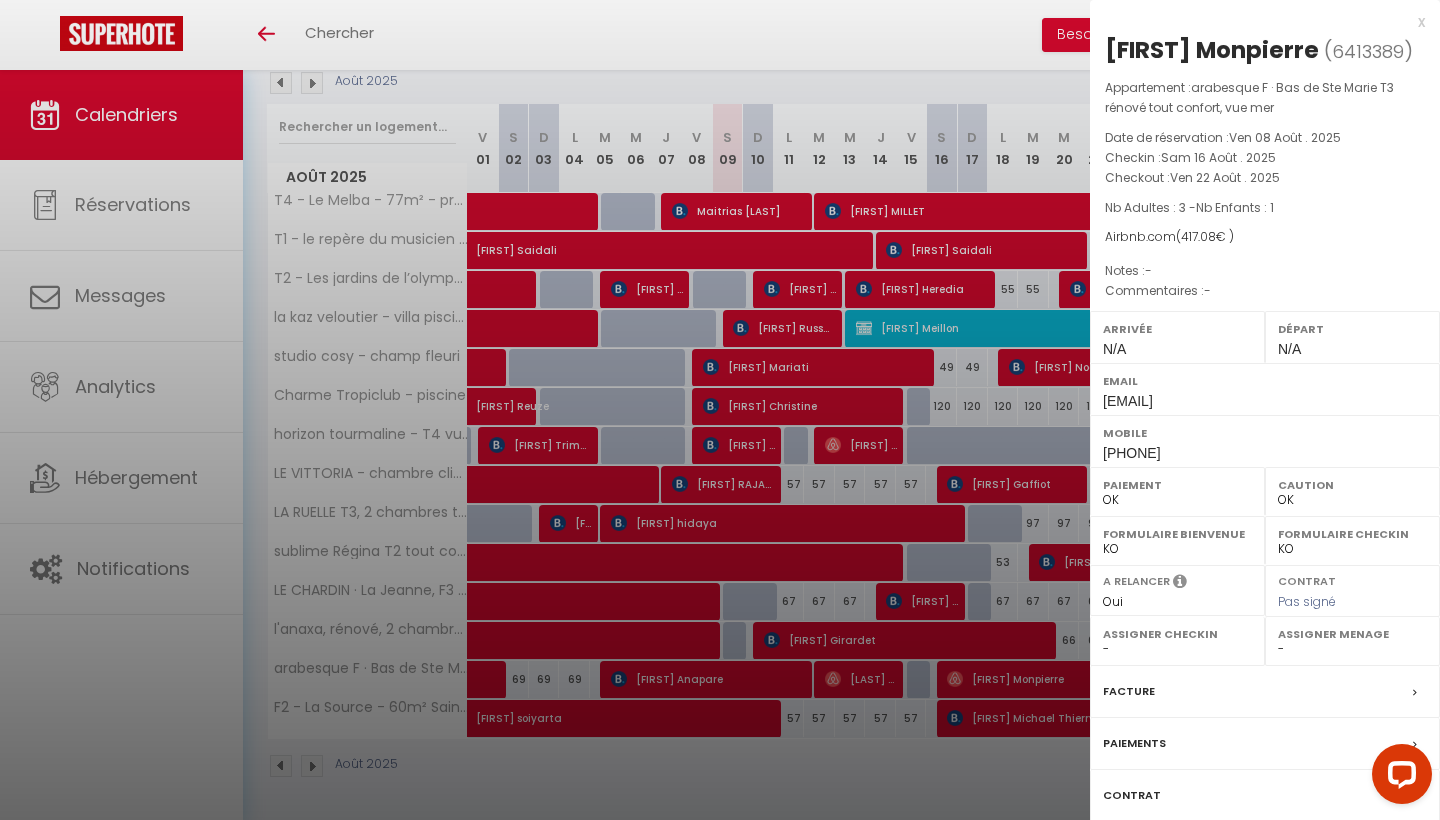 click at bounding box center (720, 410) 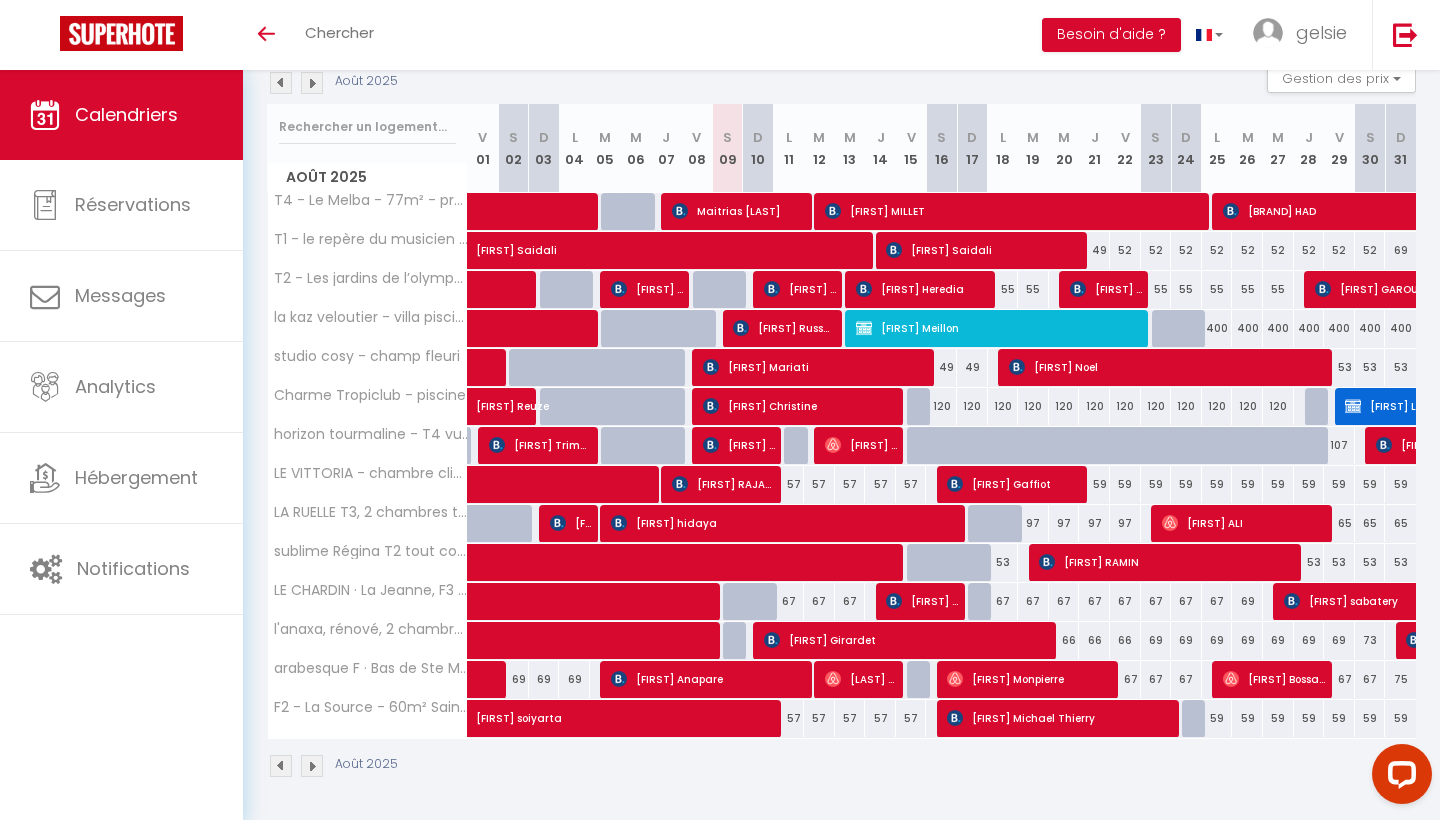 click on "[FIRST] [LAST]" at bounding box center (984, 250) 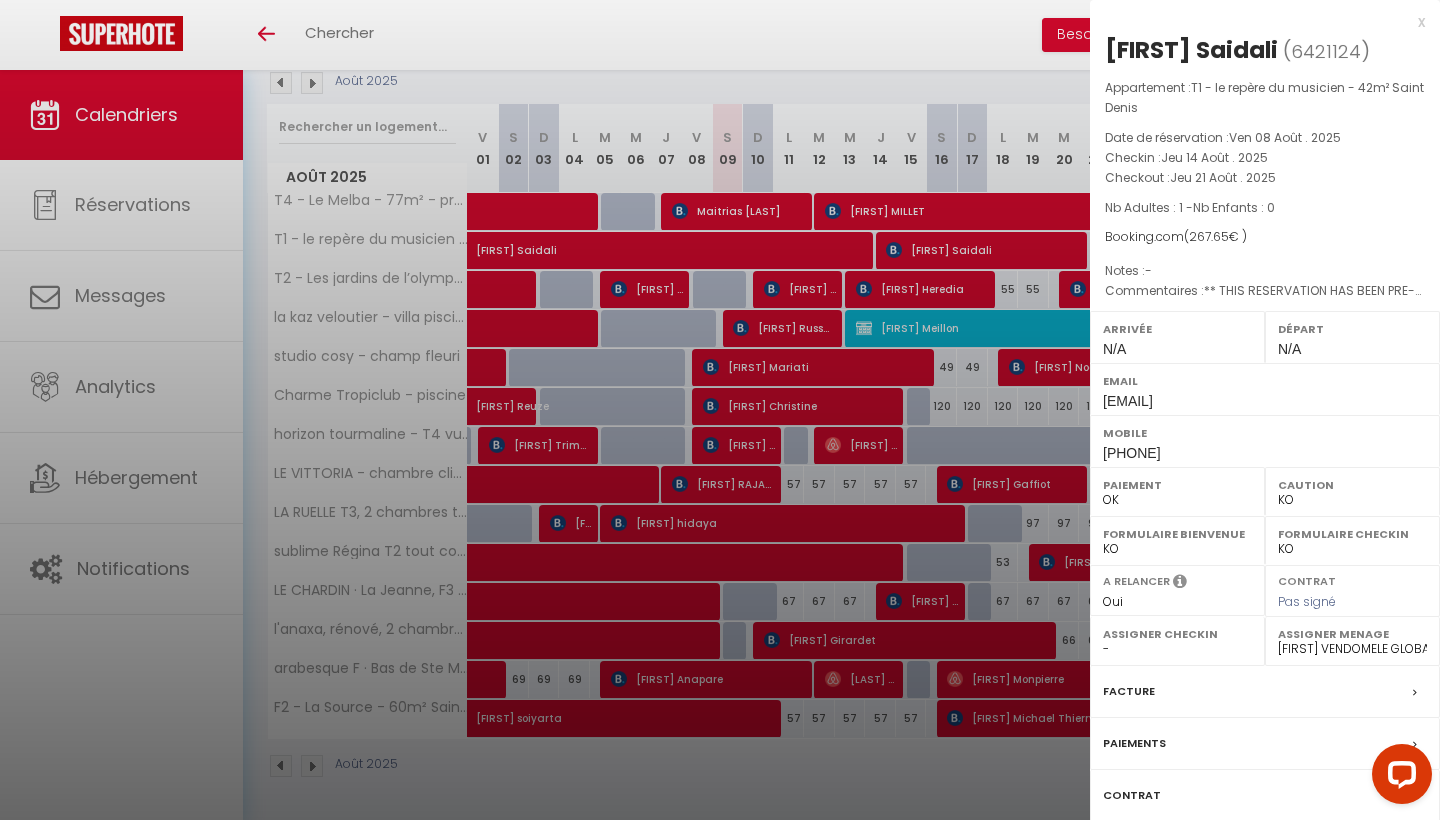 click at bounding box center (720, 410) 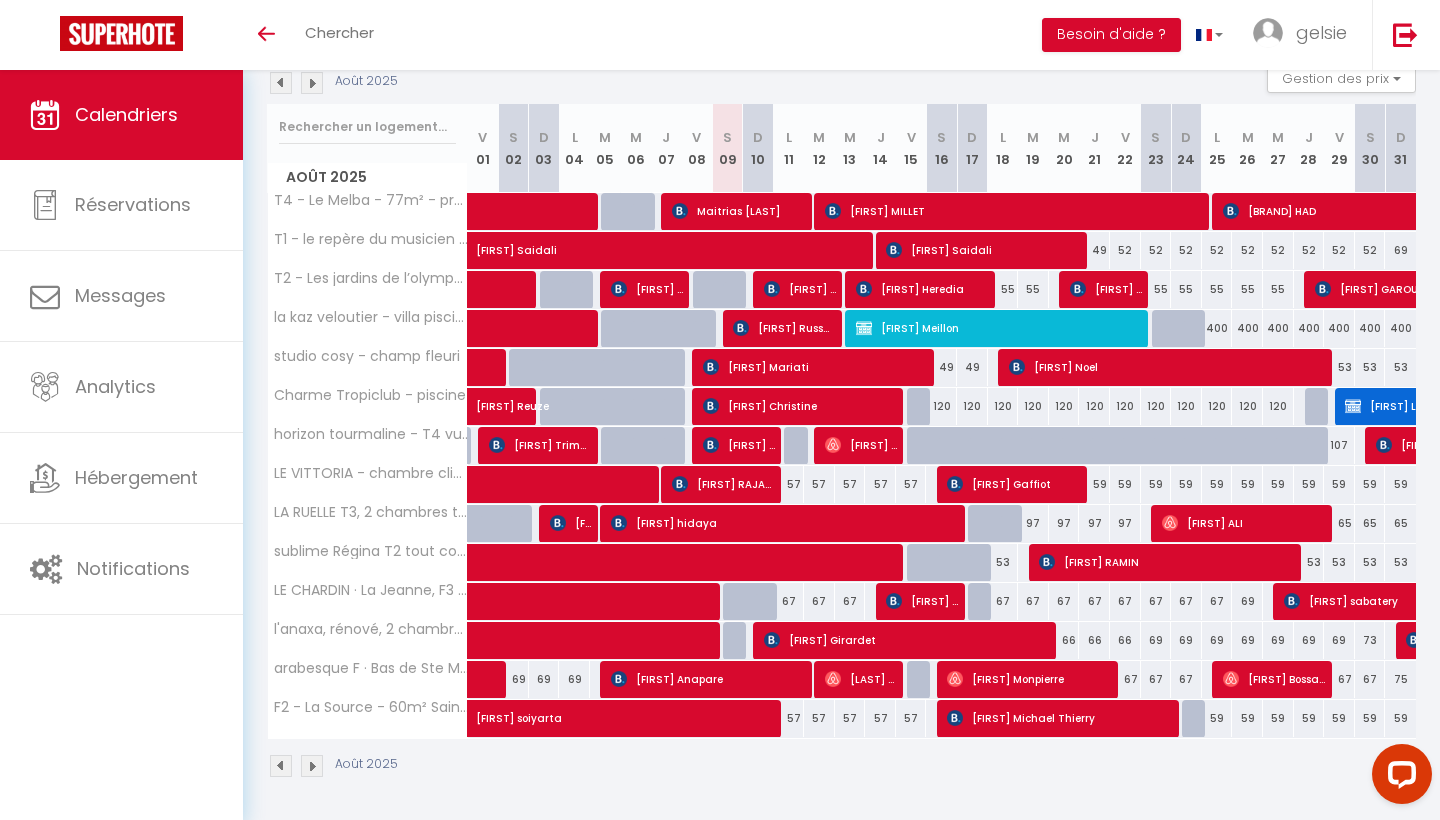 click on "[FIRST] [LAST]" at bounding box center (908, 640) 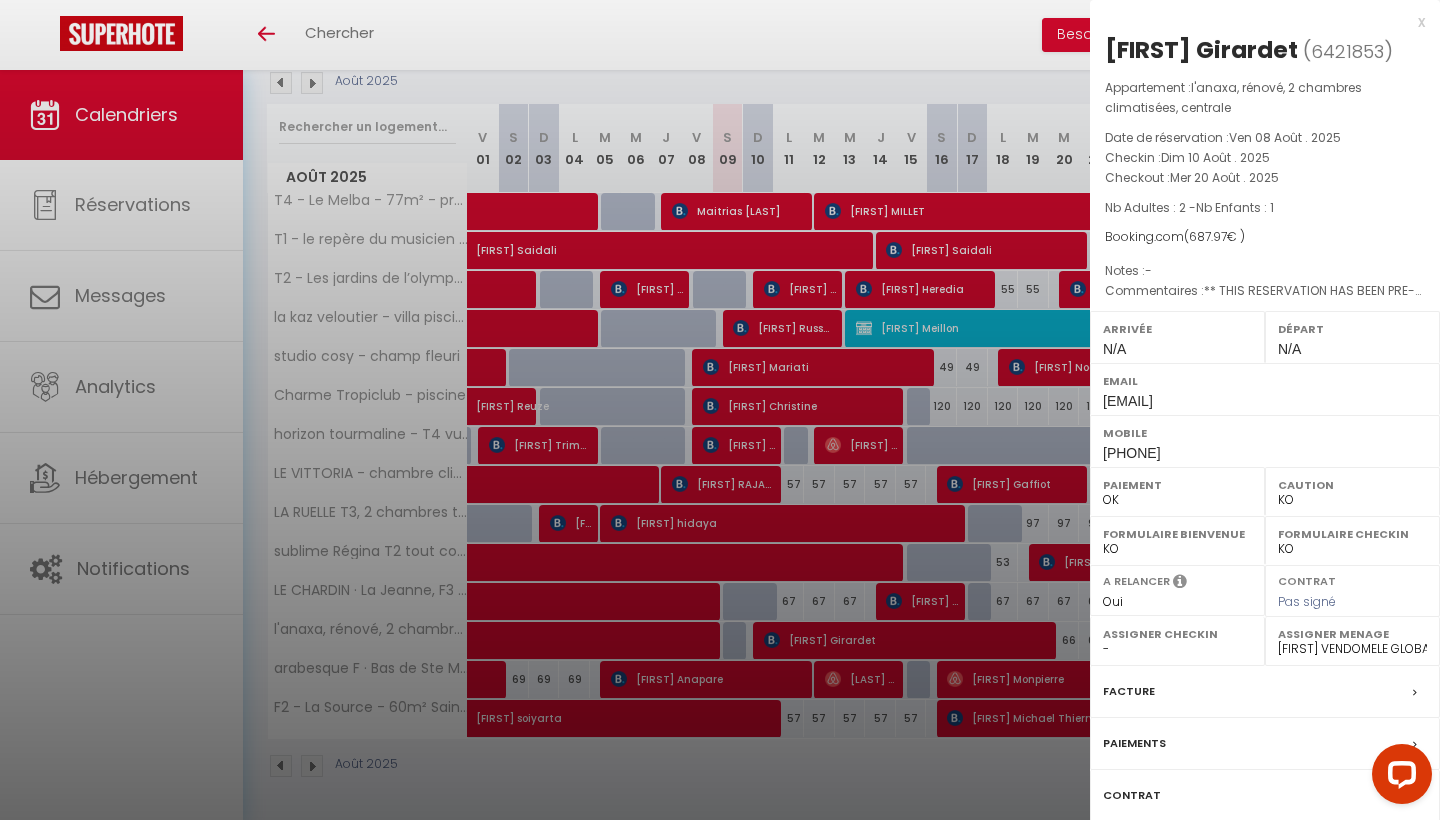 click at bounding box center [720, 410] 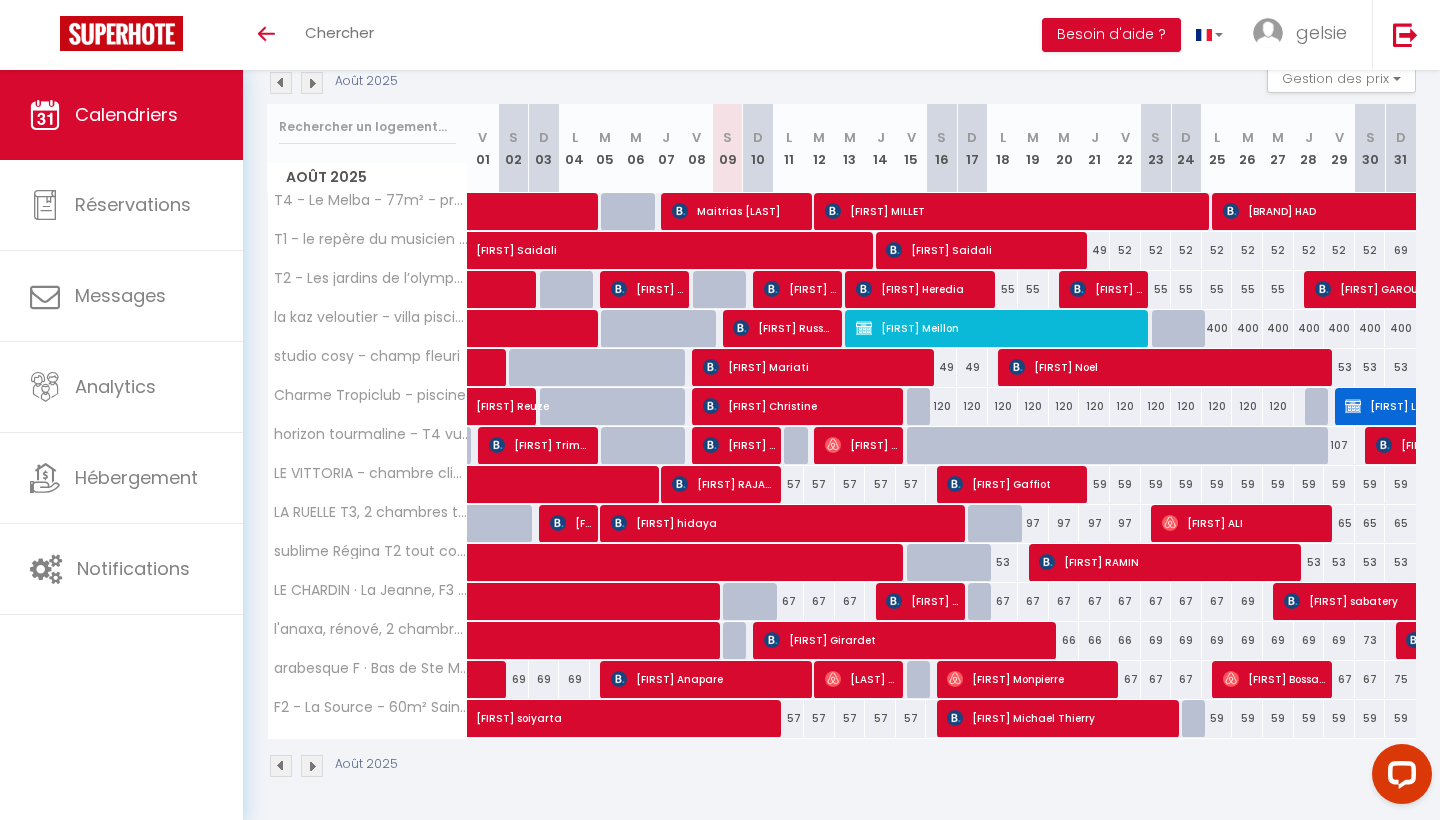 click on "[FIRST] [LAST]" at bounding box center [908, 640] 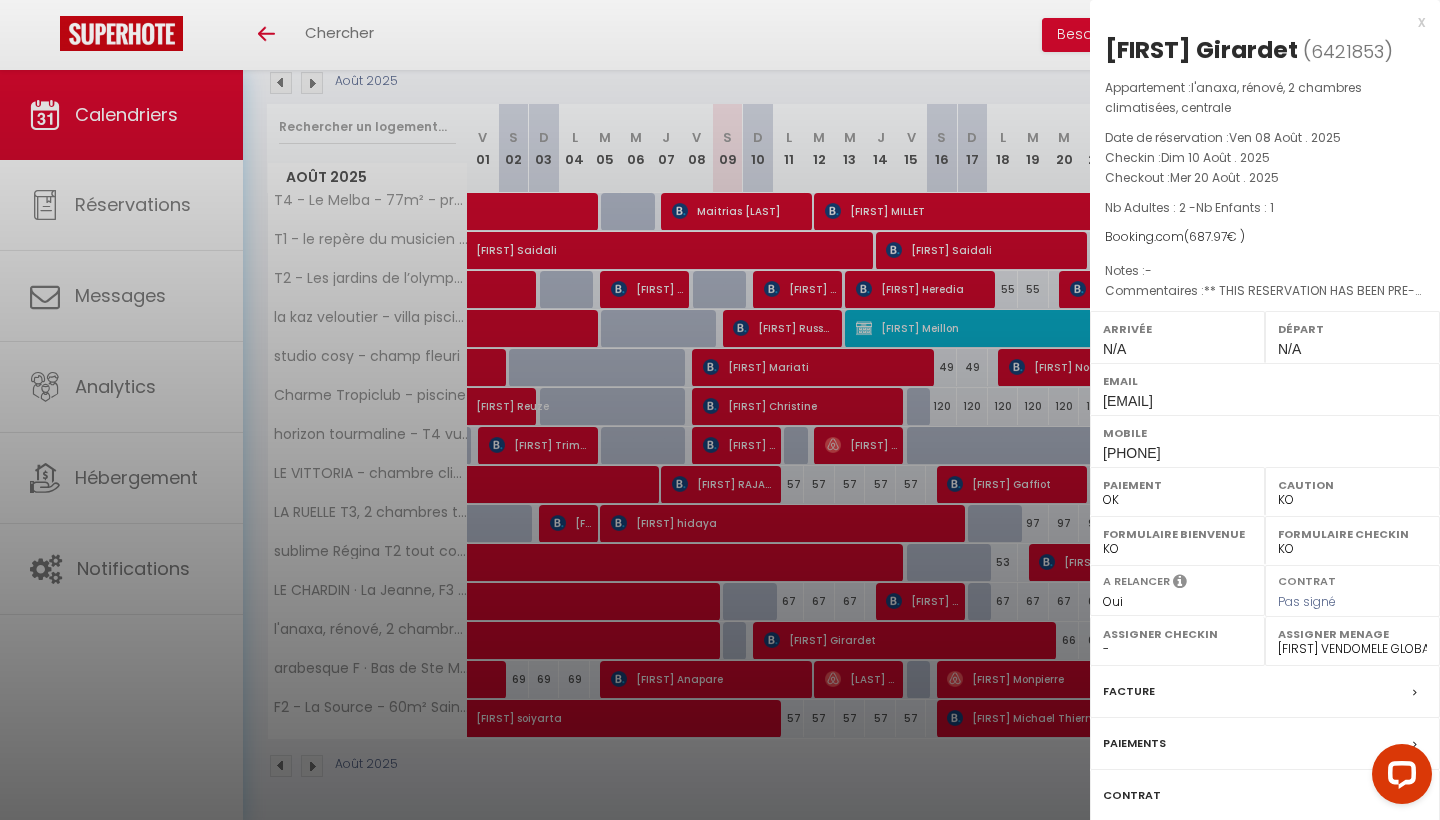 click at bounding box center [720, 410] 